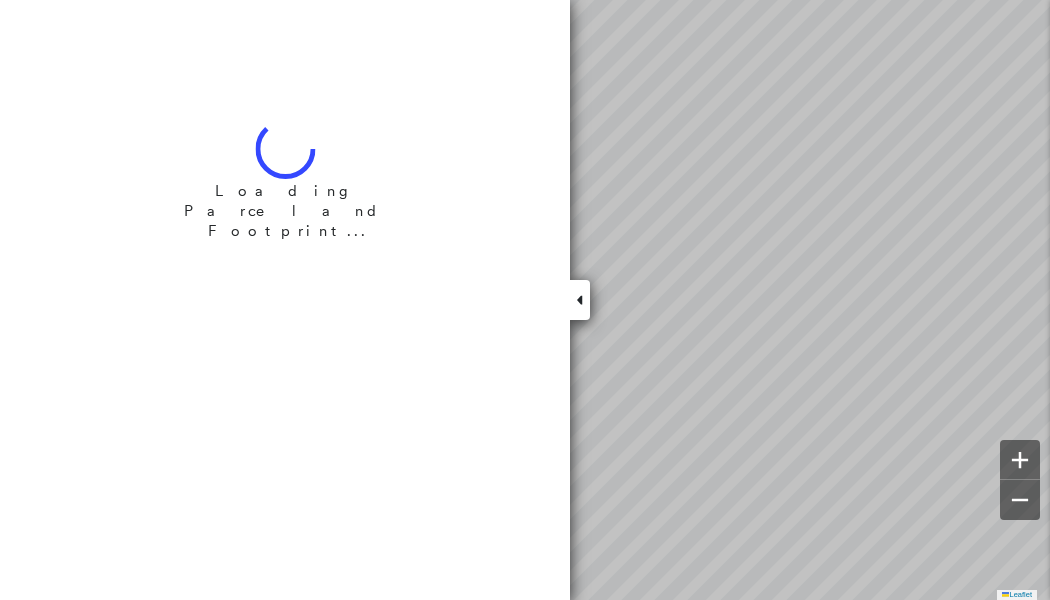 scroll, scrollTop: 0, scrollLeft: 0, axis: both 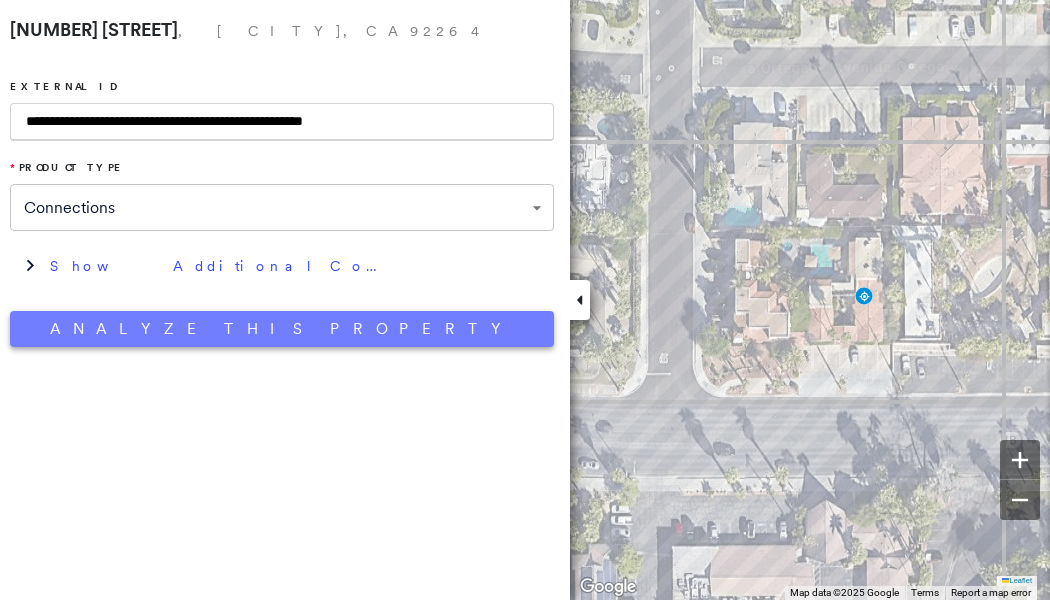 click on "Analyze This Property" at bounding box center (282, 329) 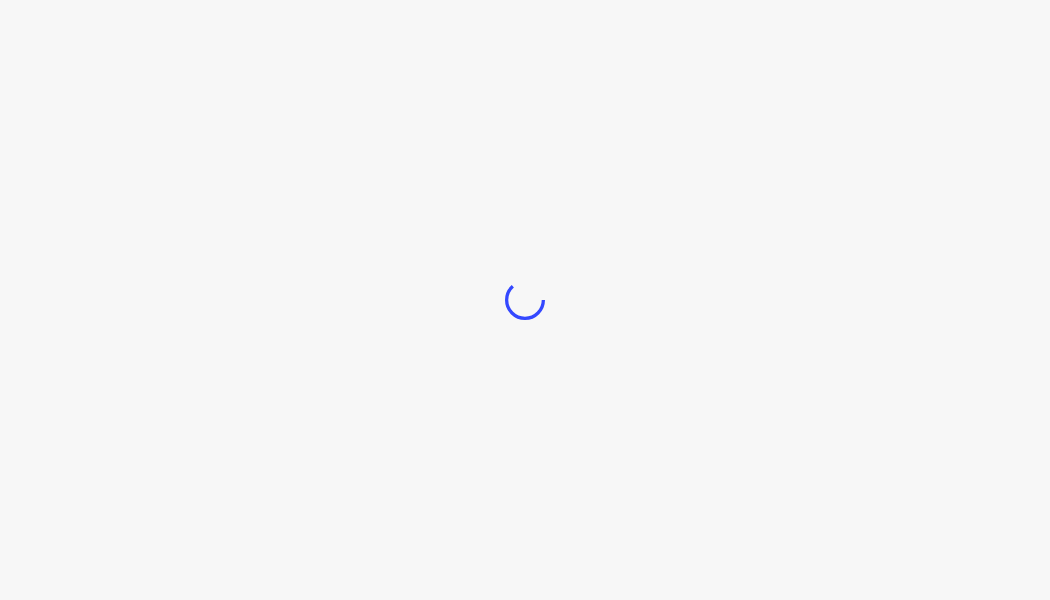 scroll, scrollTop: 0, scrollLeft: 0, axis: both 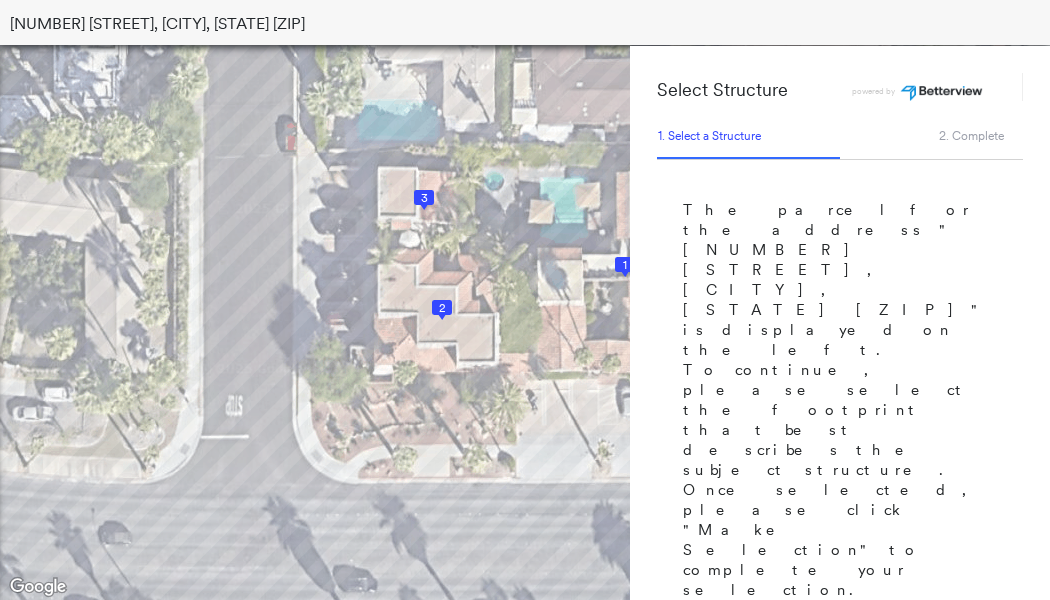 click on "1" at bounding box center [625, 265] 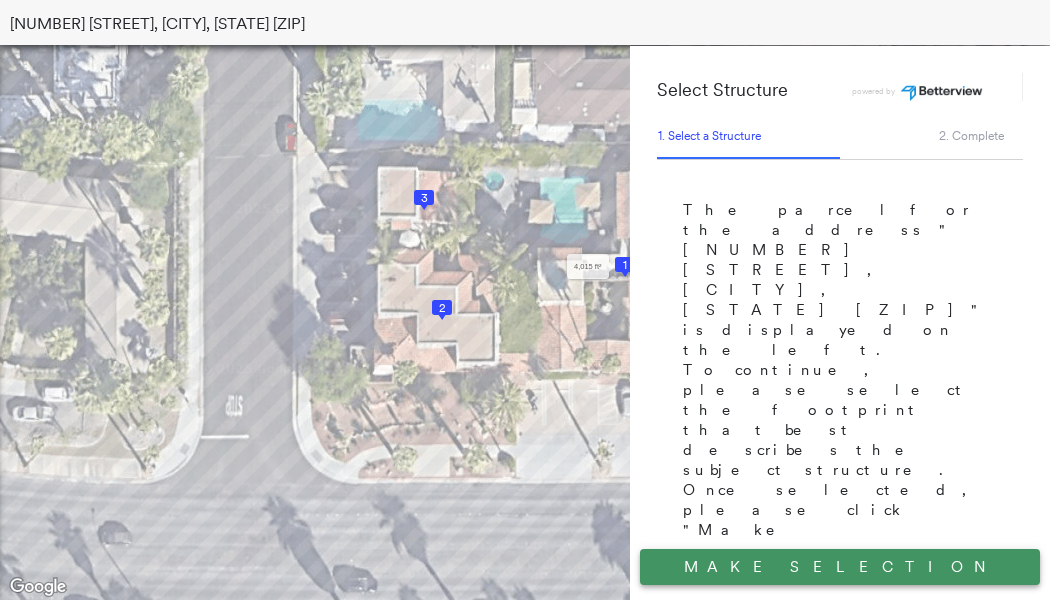click on "Make Selection" at bounding box center (840, 567) 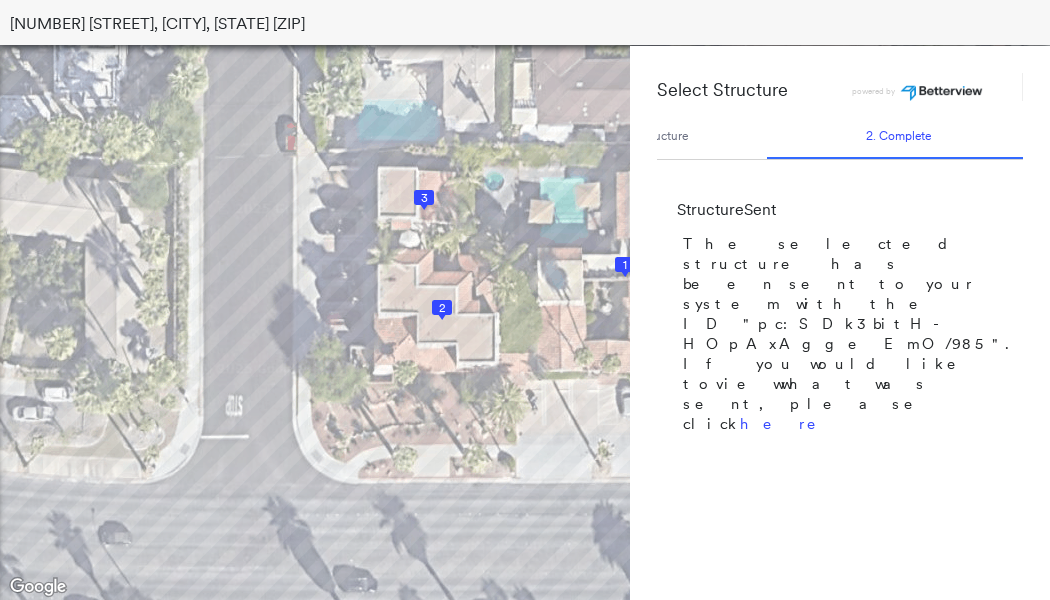 scroll, scrollTop: 0, scrollLeft: 78, axis: horizontal 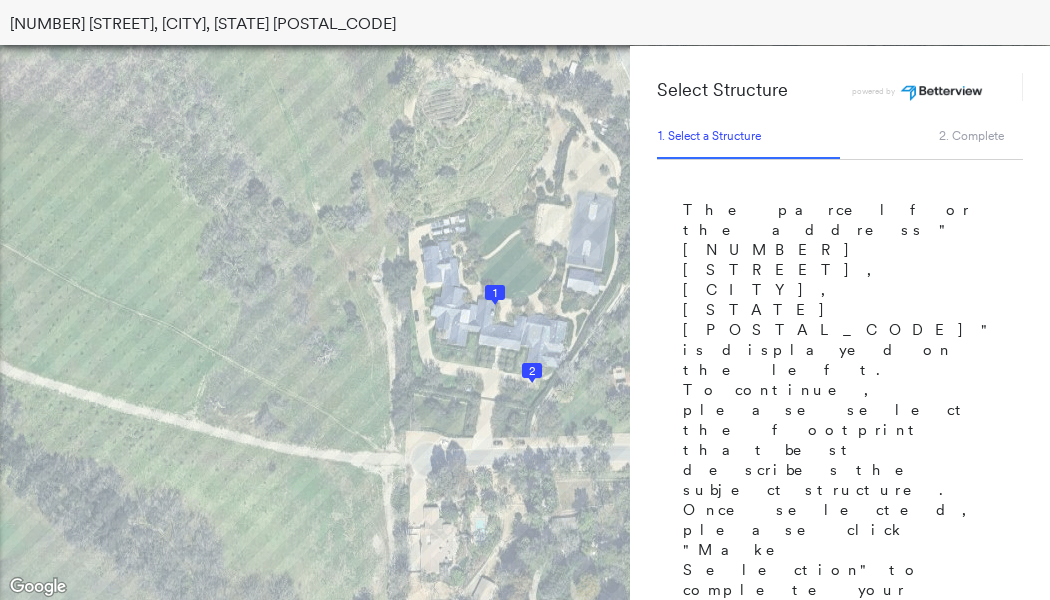 click on "1" at bounding box center (495, 293) 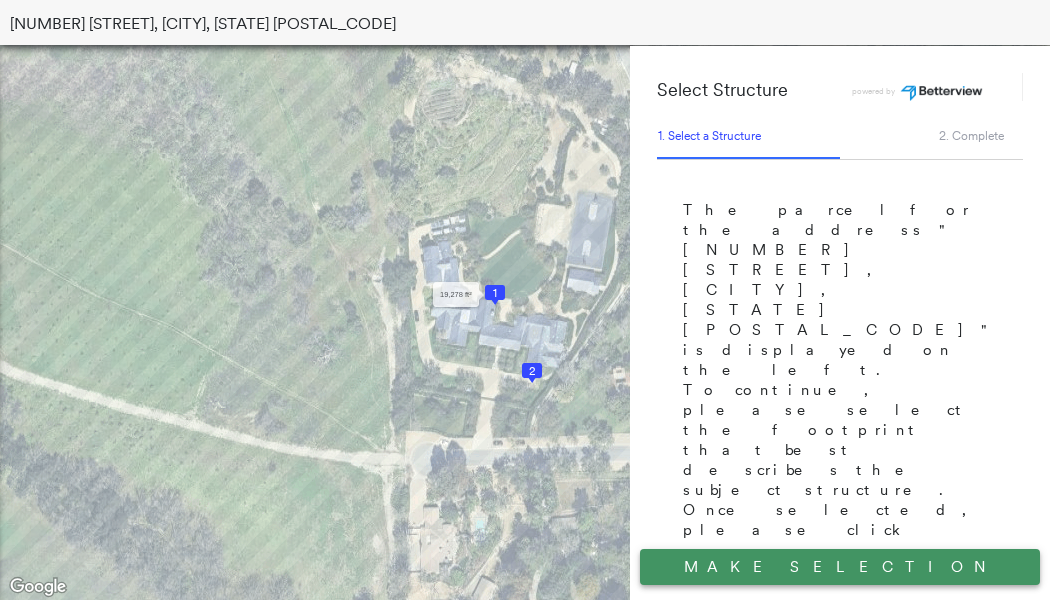 click on "Make Selection" at bounding box center [840, 567] 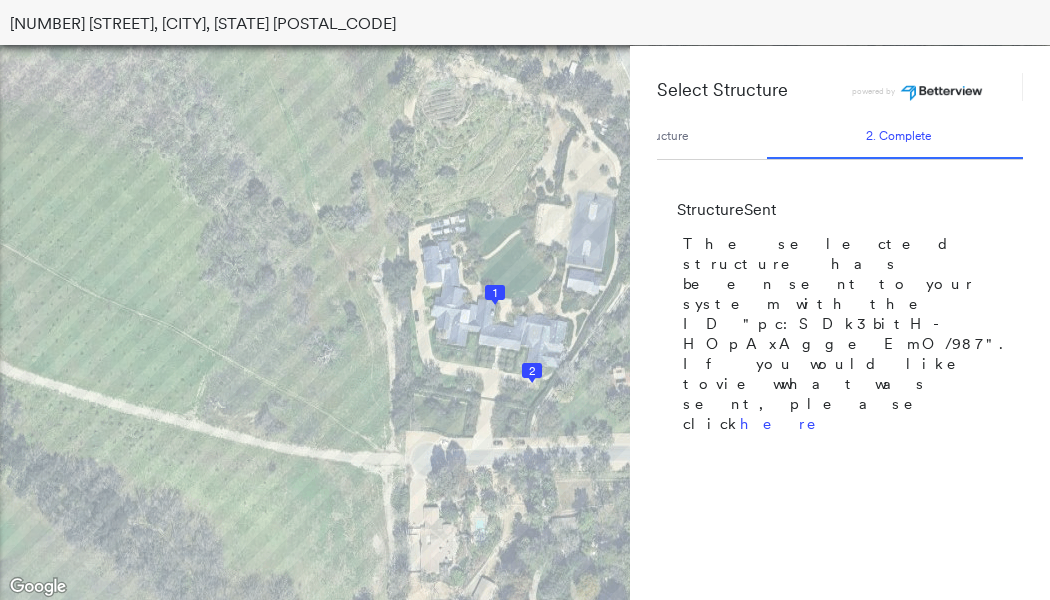 scroll, scrollTop: 0, scrollLeft: 78, axis: horizontal 